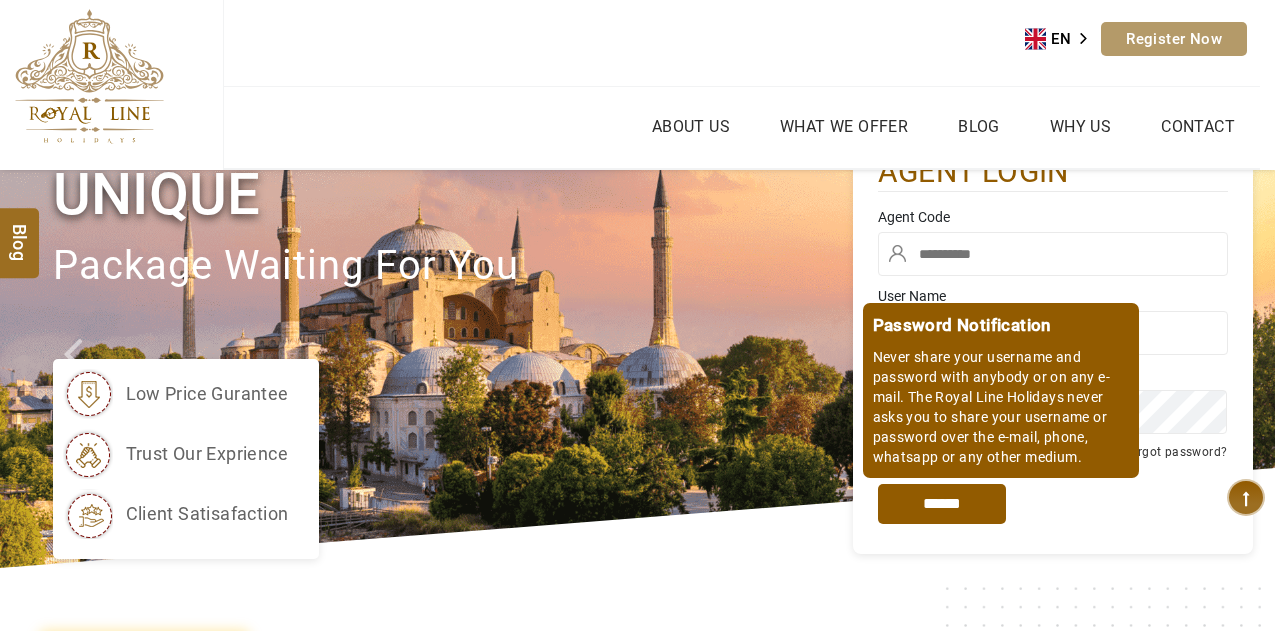 scroll, scrollTop: 0, scrollLeft: 0, axis: both 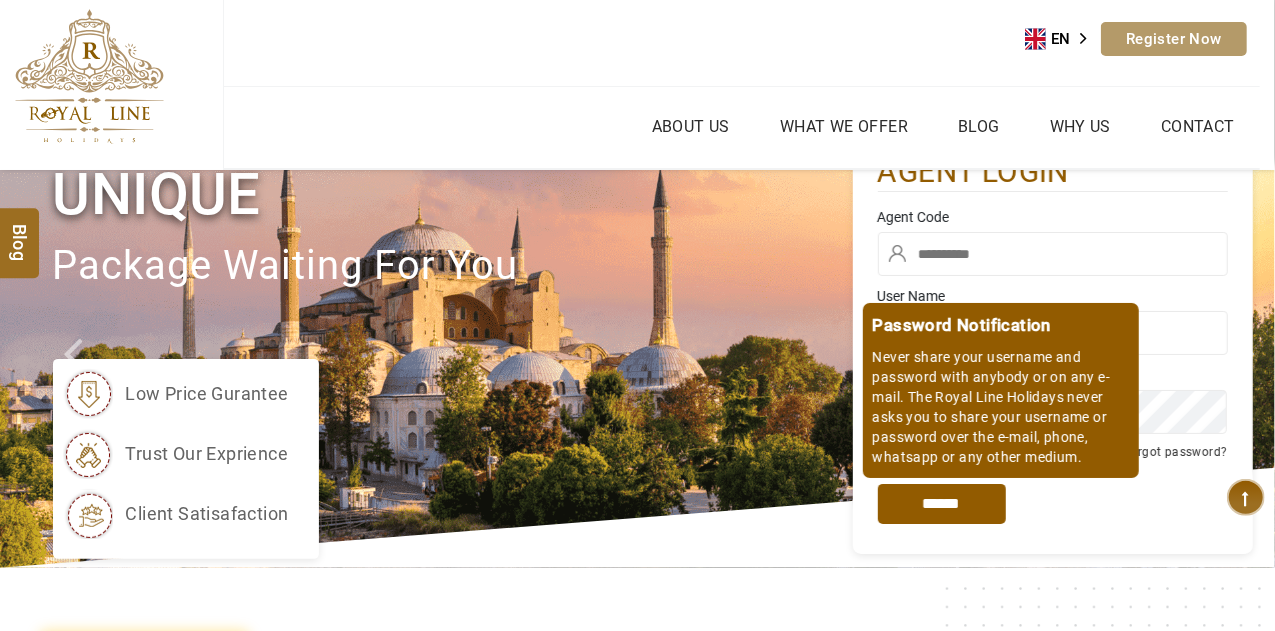 type on "*******" 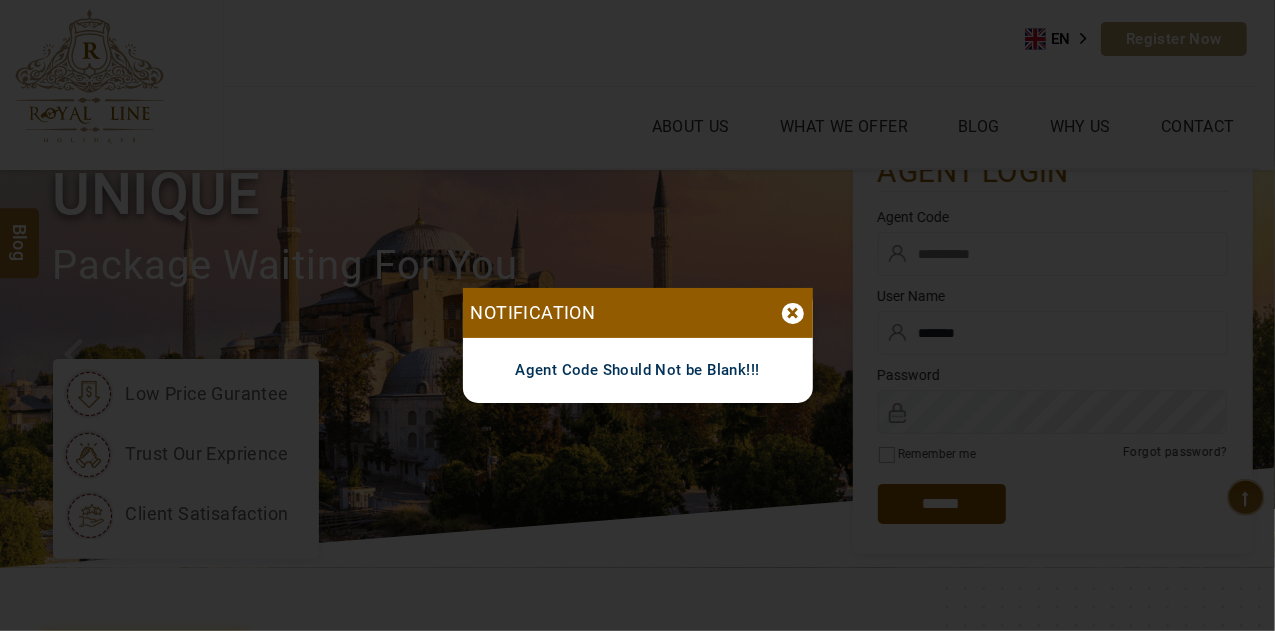 click on "×" at bounding box center [793, 313] 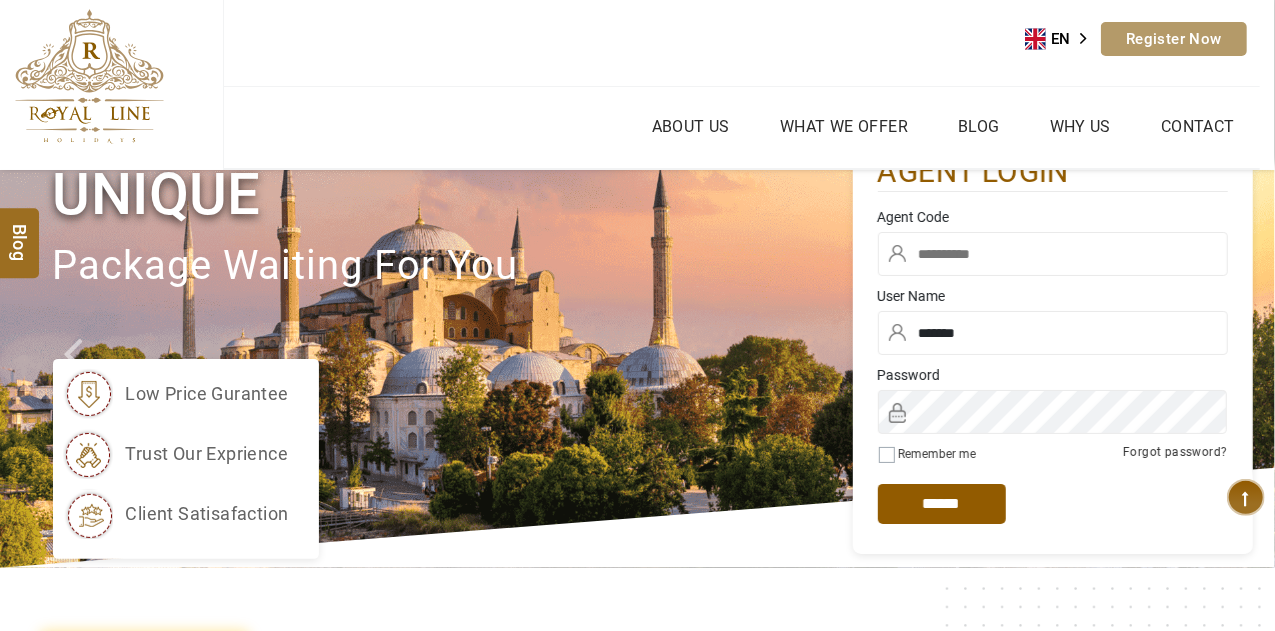click at bounding box center [1053, 254] 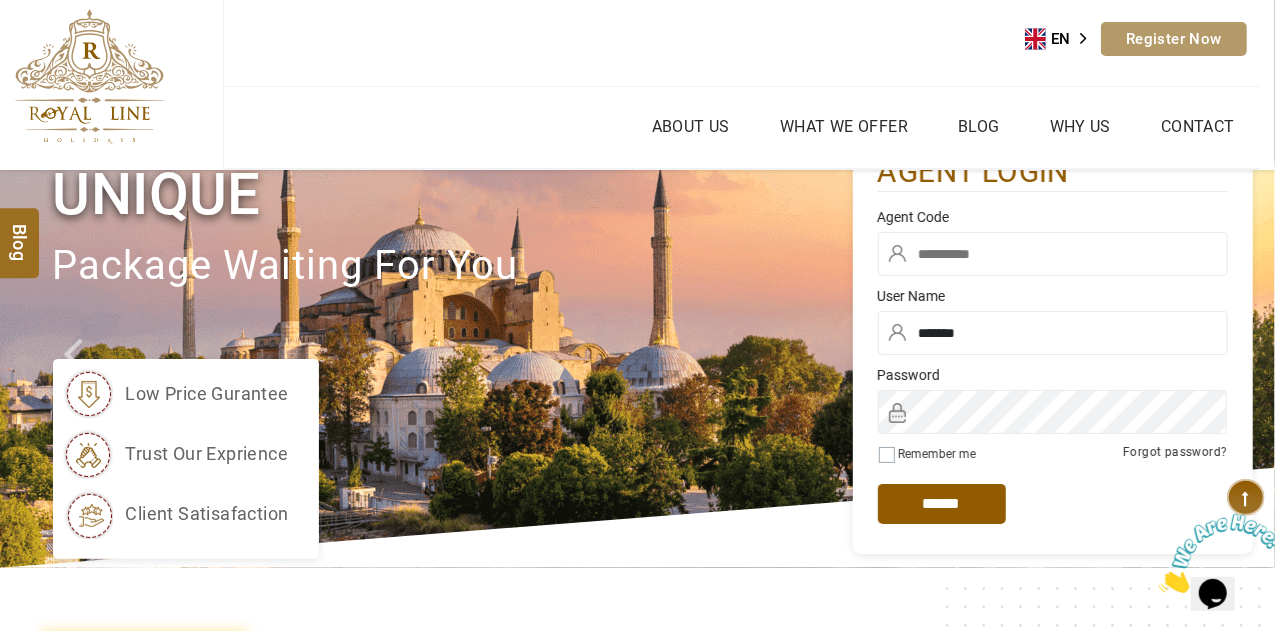 scroll, scrollTop: 0, scrollLeft: 0, axis: both 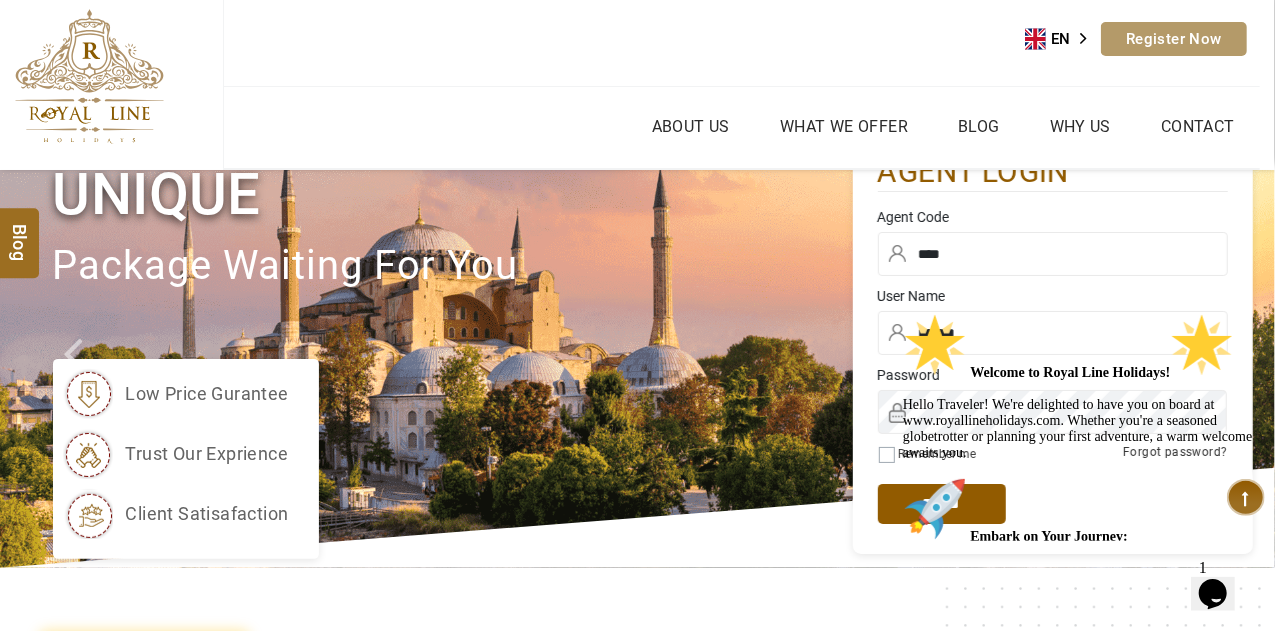 type on "****" 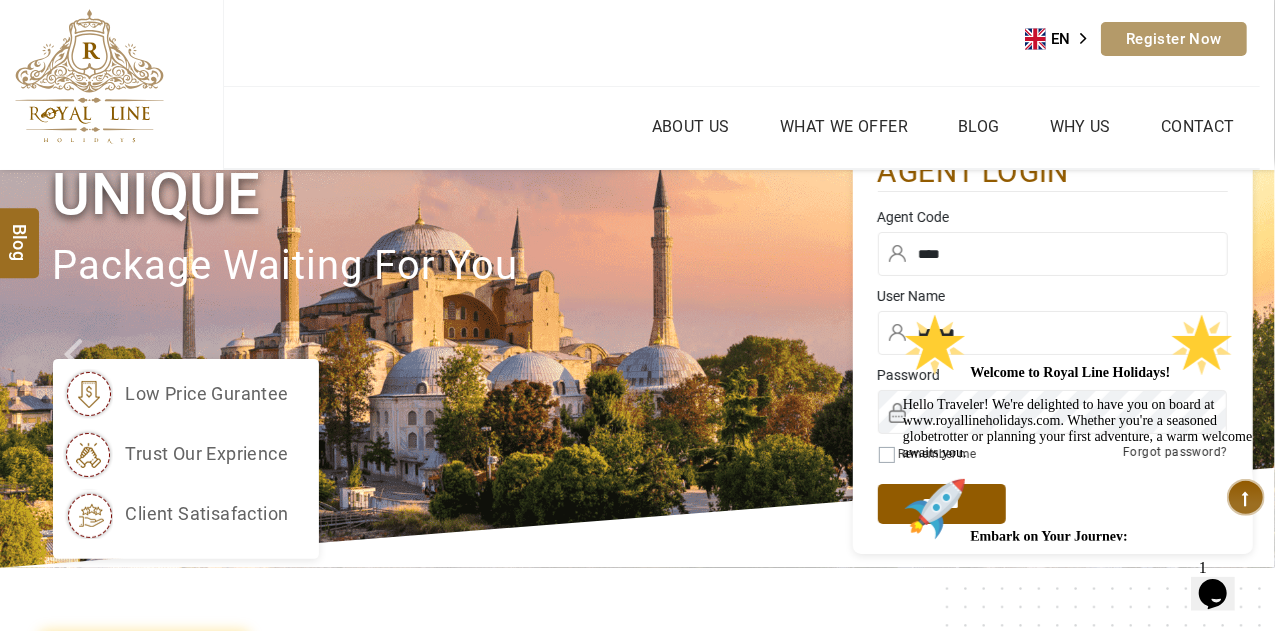 click on "Remember me" at bounding box center [928, 454] 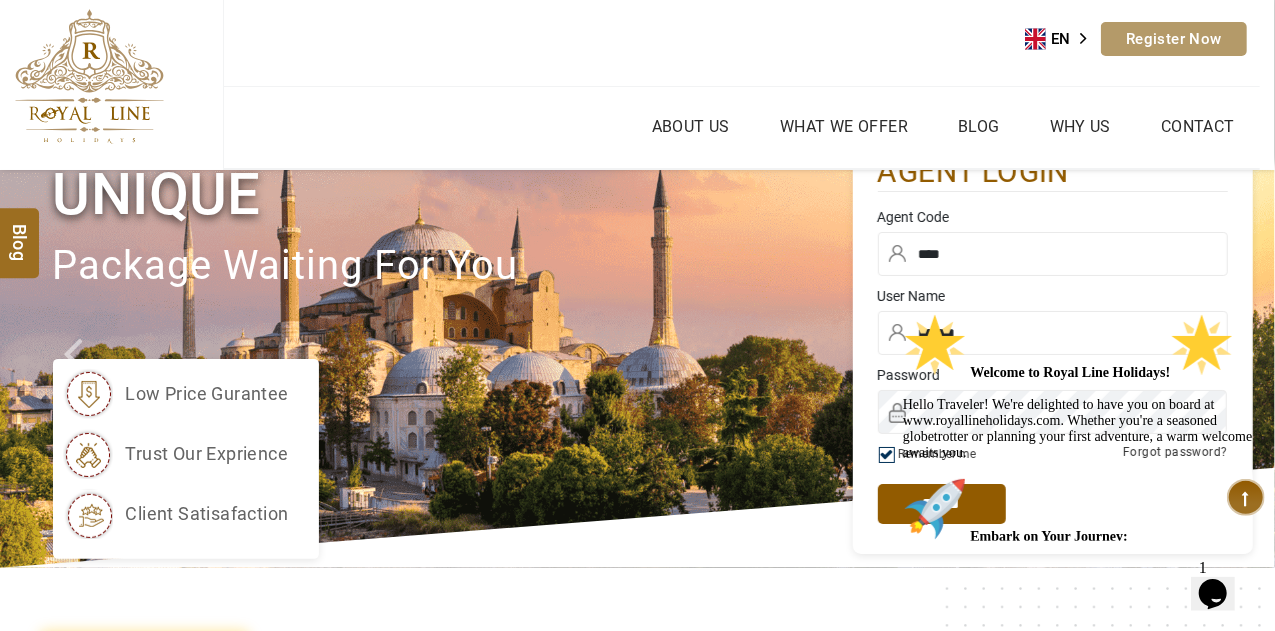 drag, startPoint x: 908, startPoint y: 487, endPoint x: 898, endPoint y: 779, distance: 292.17117 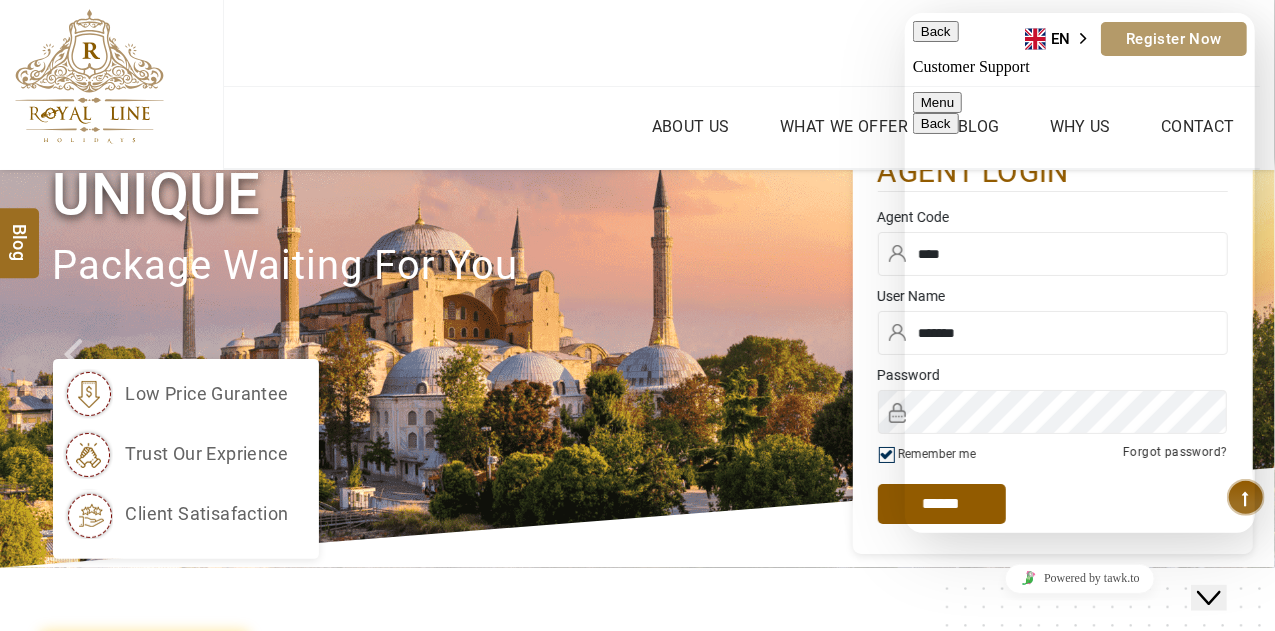 scroll, scrollTop: 262, scrollLeft: 0, axis: vertical 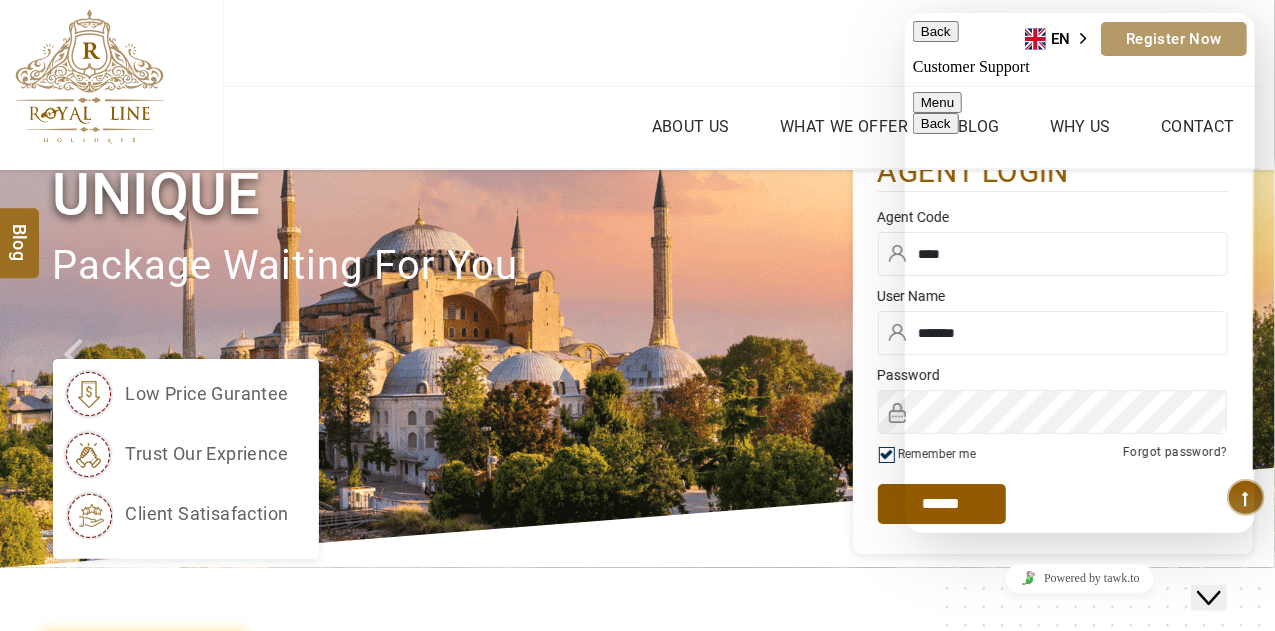 click on "AED  AED EUR  € USD  $ INR  ₹ THB  ฿ IDR  Rp BHD  BHD TRY  ₺ Credit Limit EN HE AR ES PT ZH Helpline
+971 55 344 0168 Register Now +971 55 344 0168 info@royallineholidays.com" at bounding box center (742, 43) 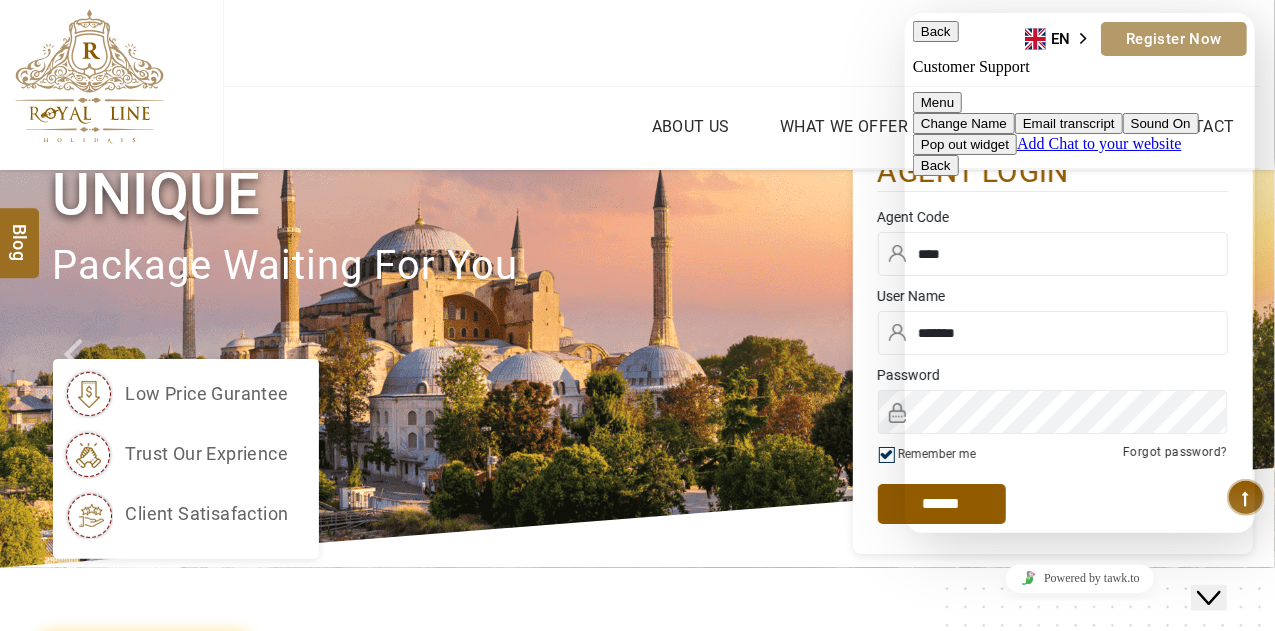 click 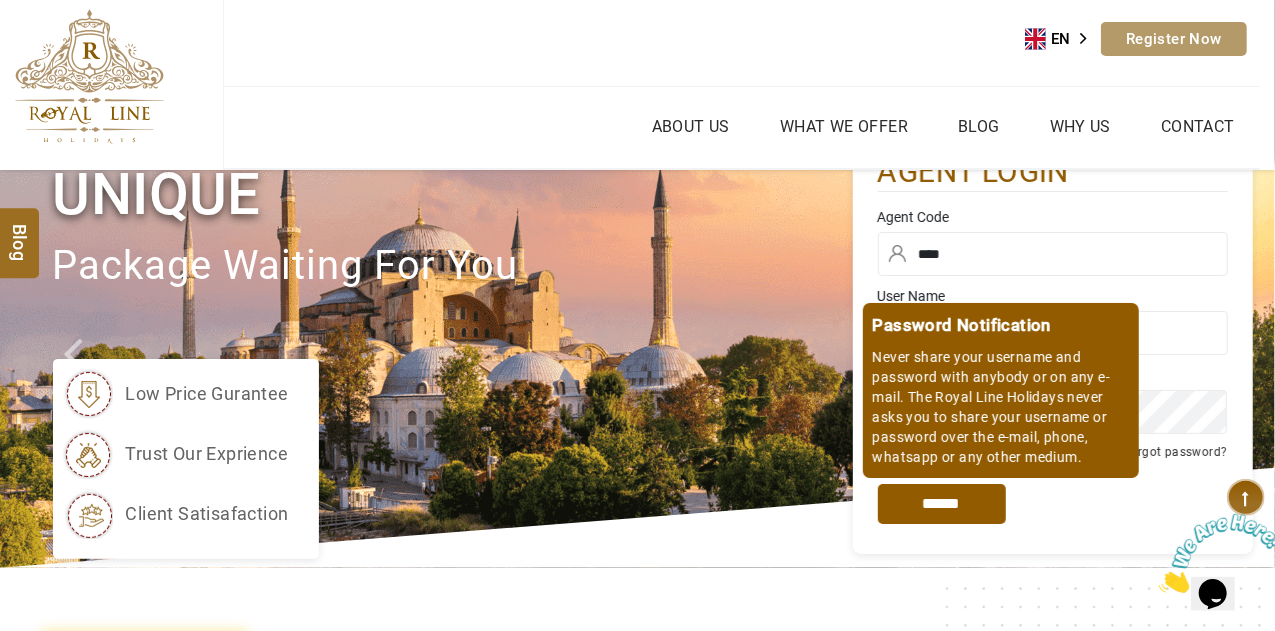 click on "*****" at bounding box center [942, 504] 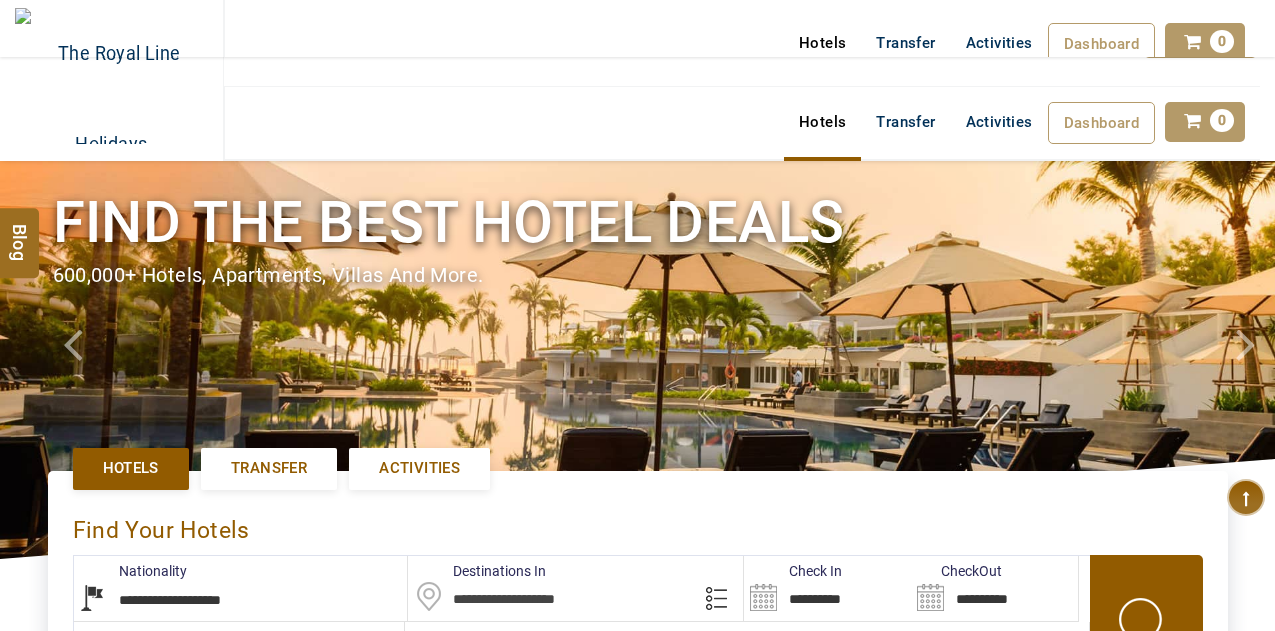 select on "**********" 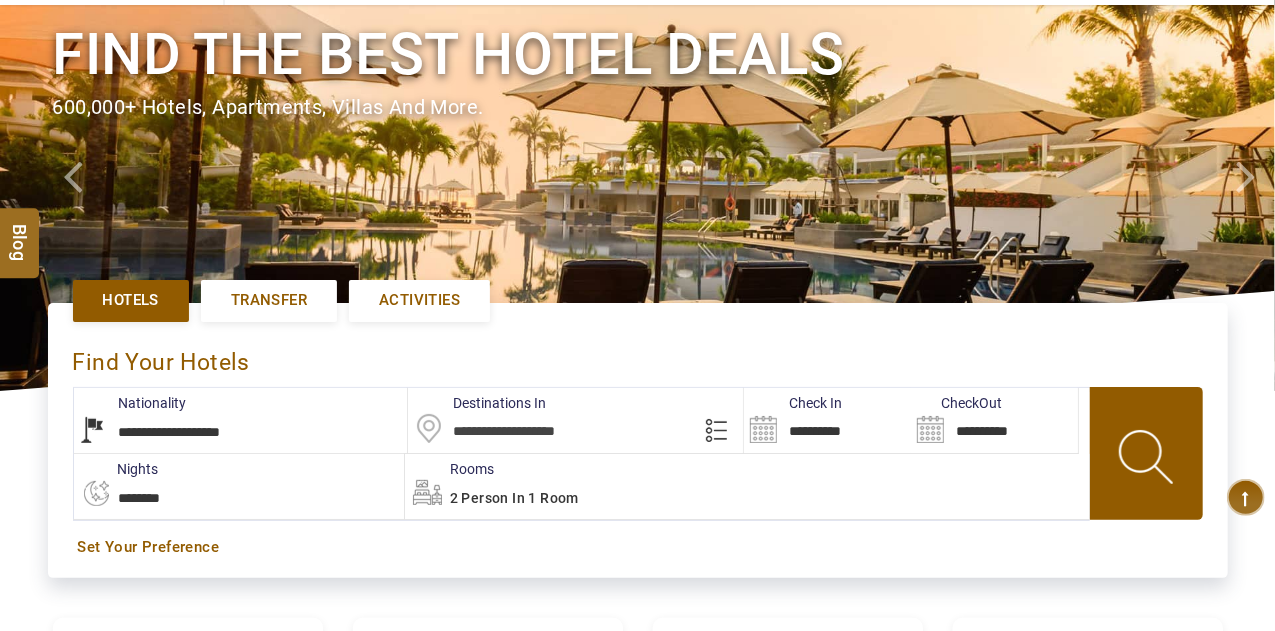scroll, scrollTop: 200, scrollLeft: 0, axis: vertical 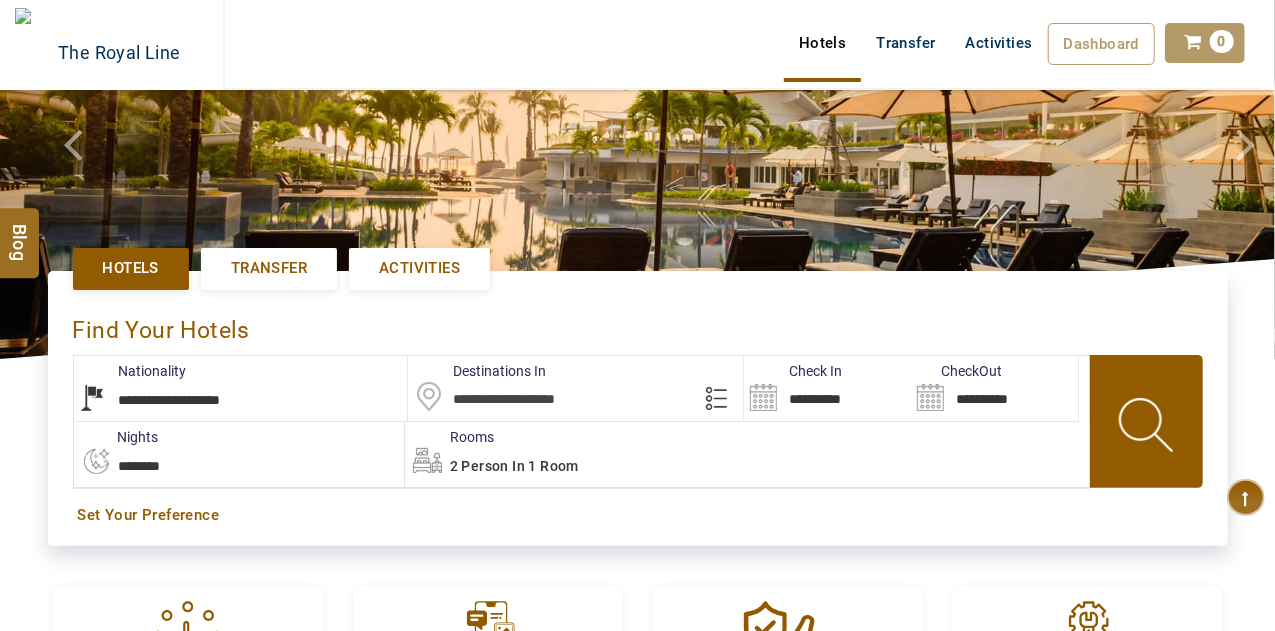 click at bounding box center [575, 388] 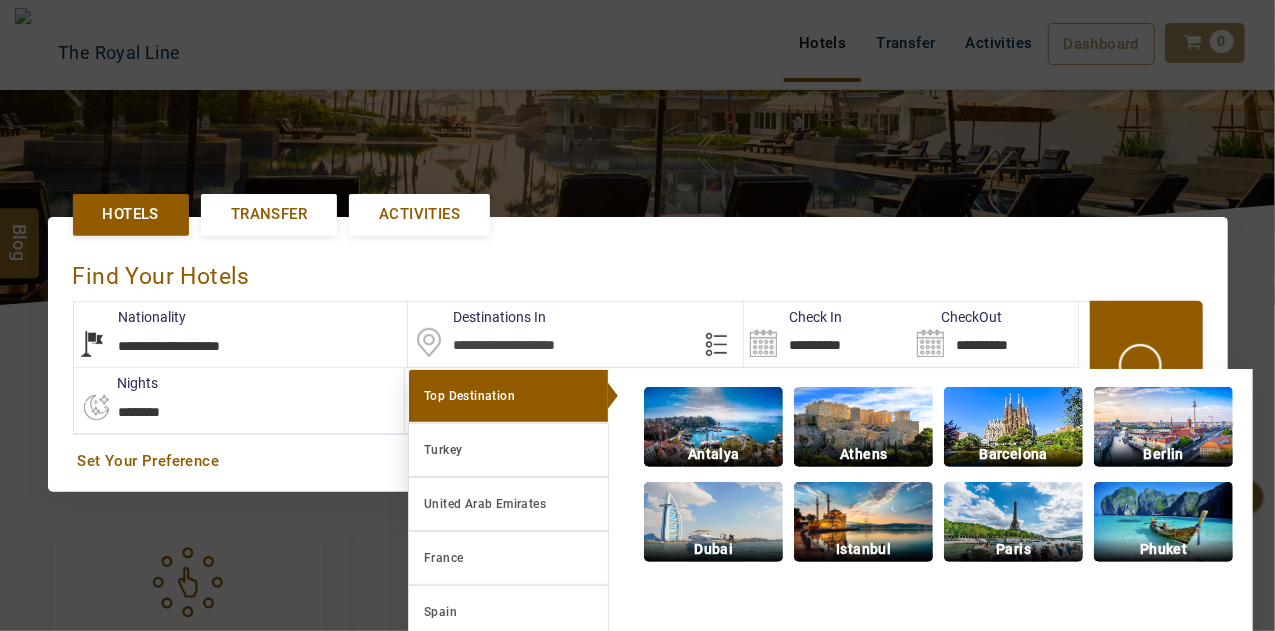 paste on "**********" 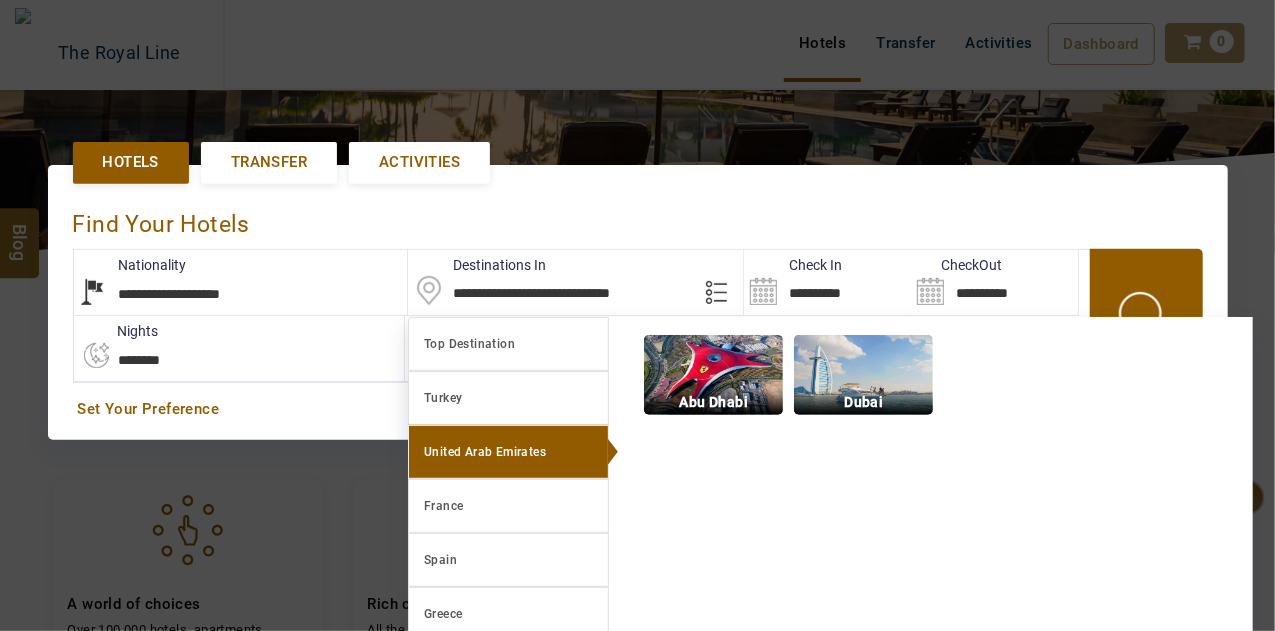 scroll, scrollTop: 364, scrollLeft: 0, axis: vertical 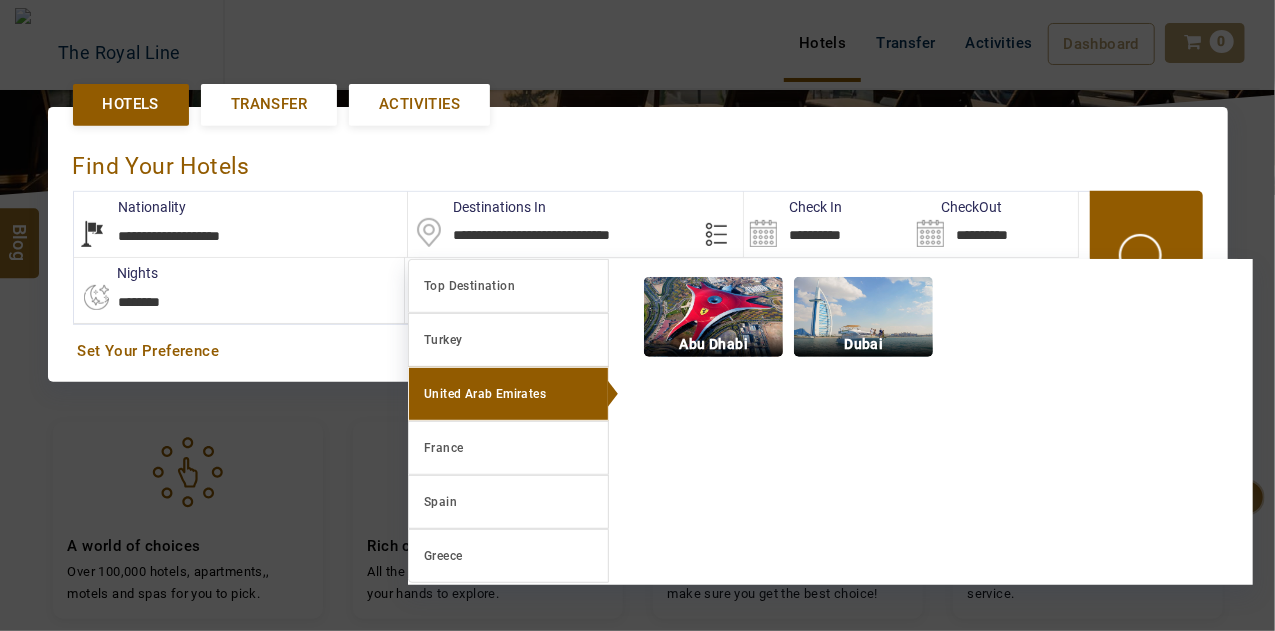 click on "Destinations In" at bounding box center [477, 207] 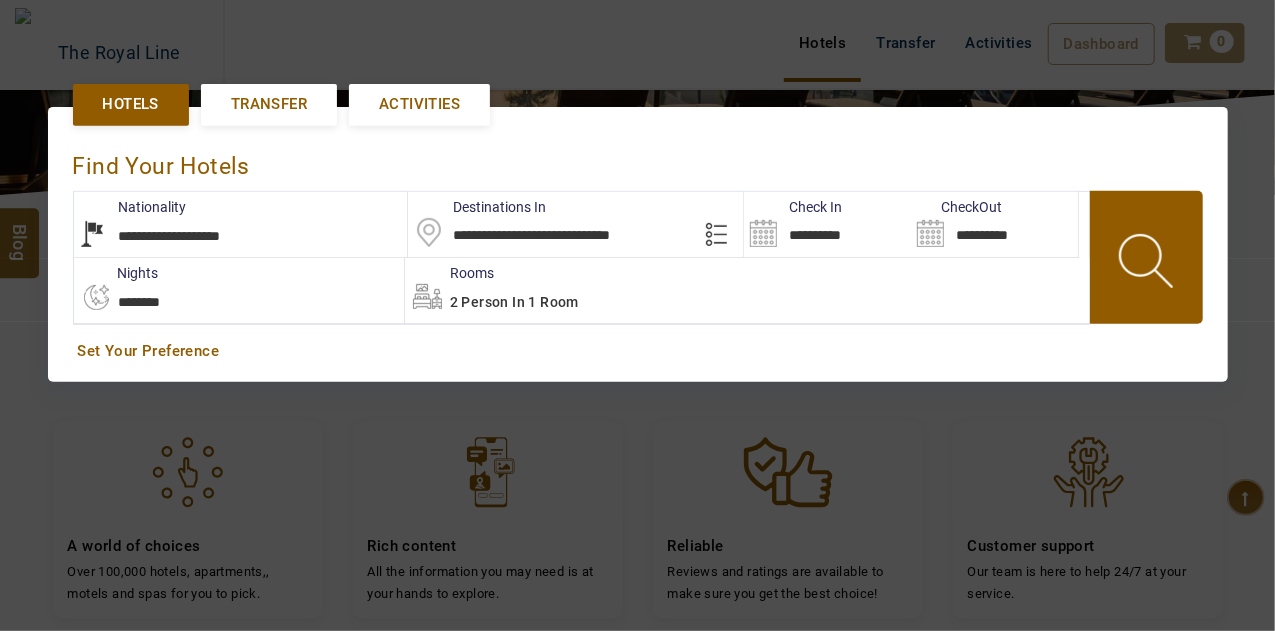 scroll, scrollTop: 459, scrollLeft: 0, axis: vertical 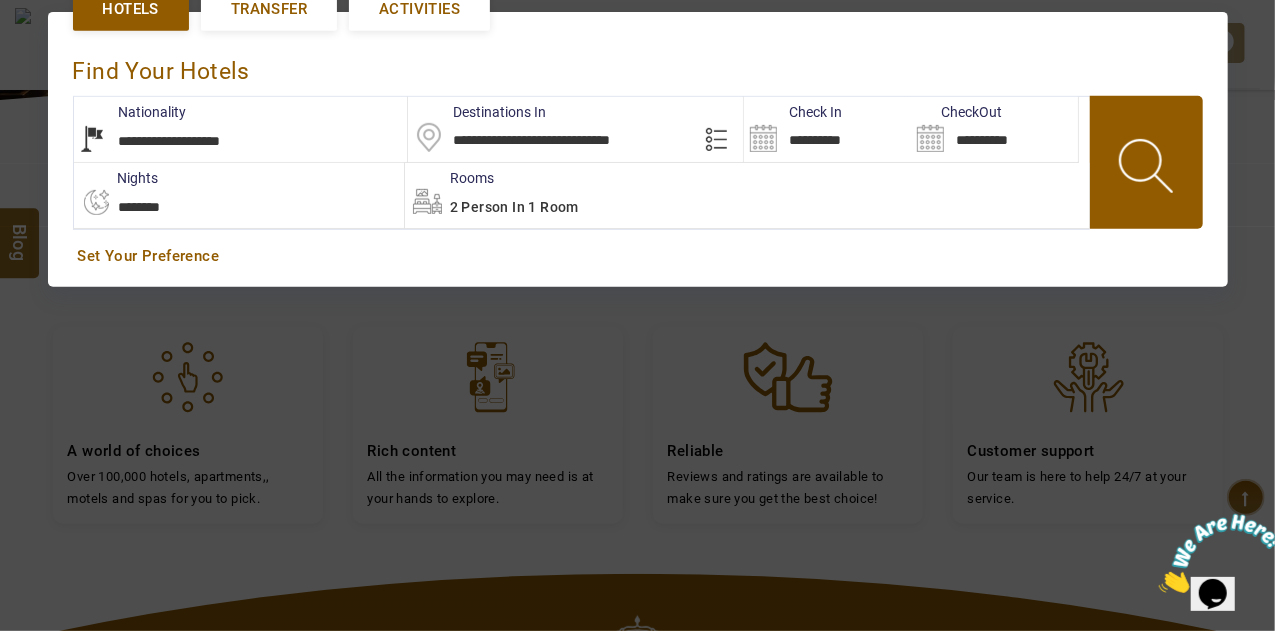 click on "**********" at bounding box center [575, 129] 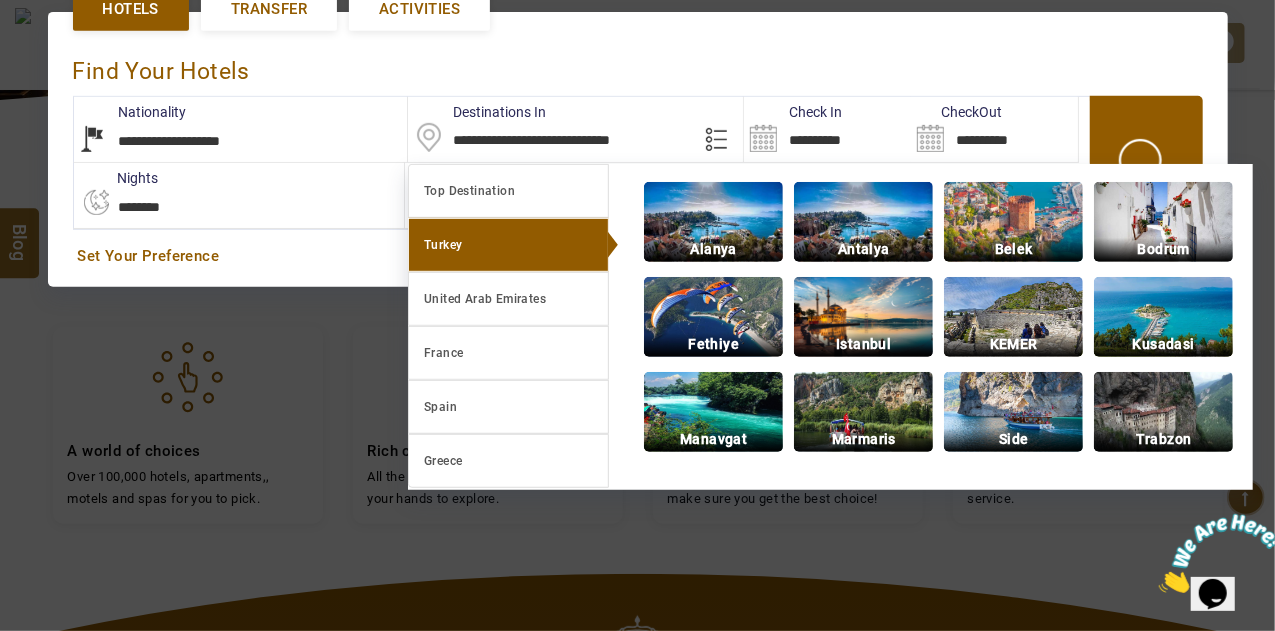click on "**********" at bounding box center [575, 129] 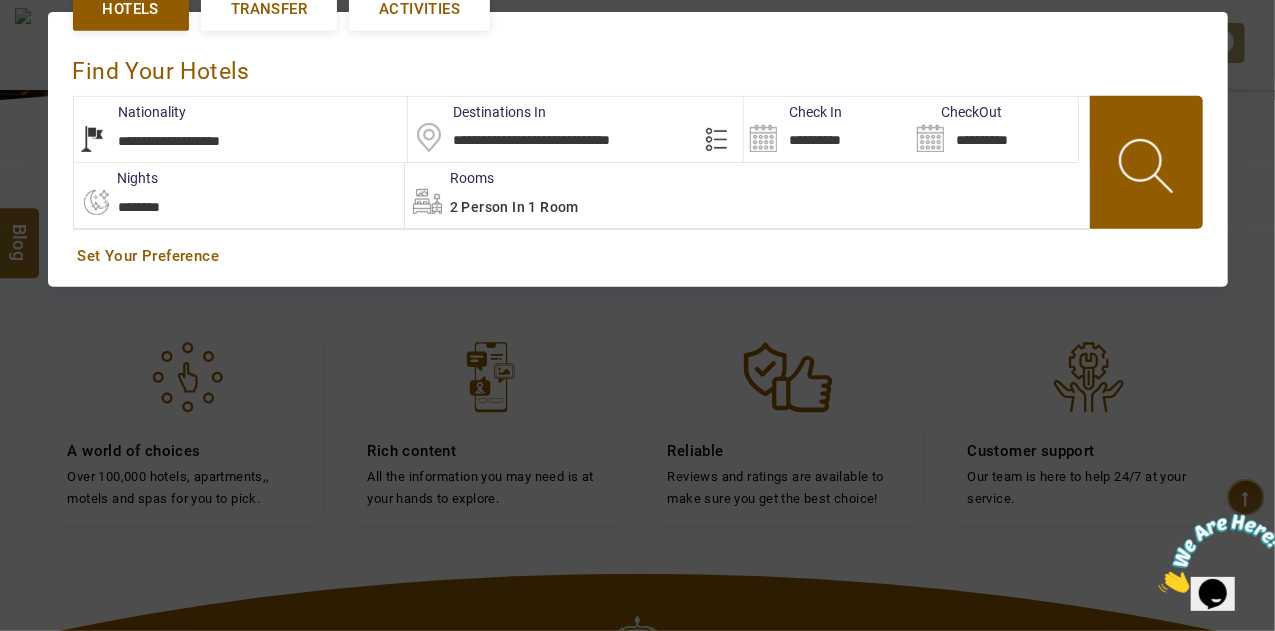 click on "**********" at bounding box center (575, 129) 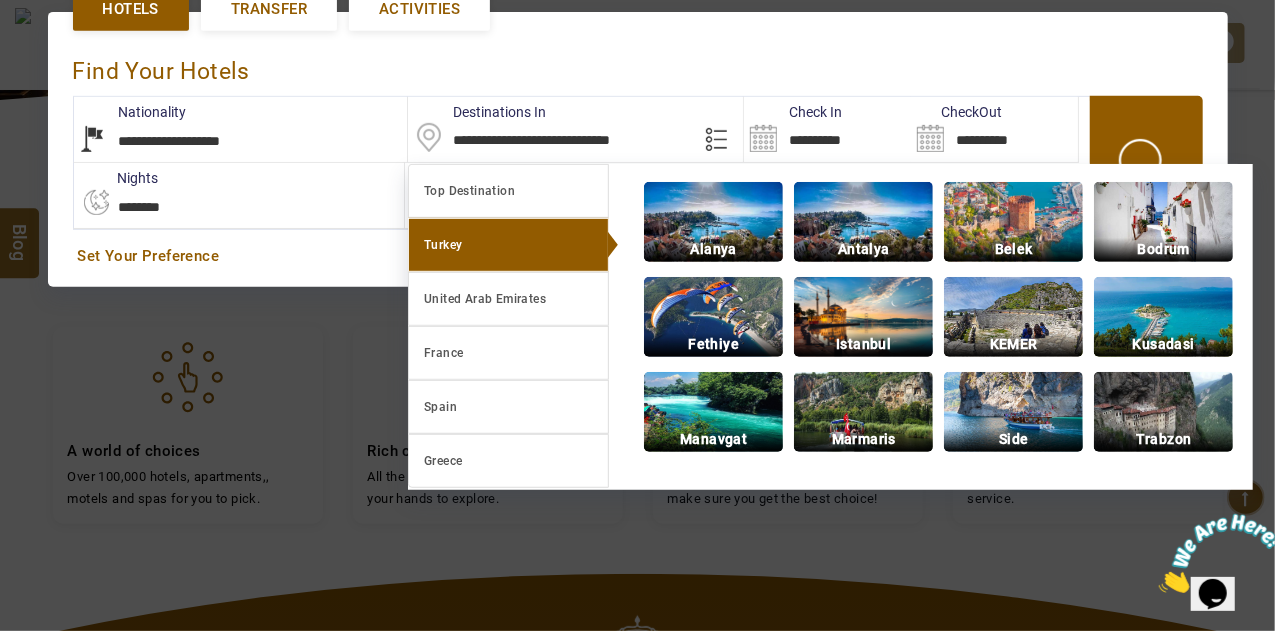 click on "**********" at bounding box center [575, 129] 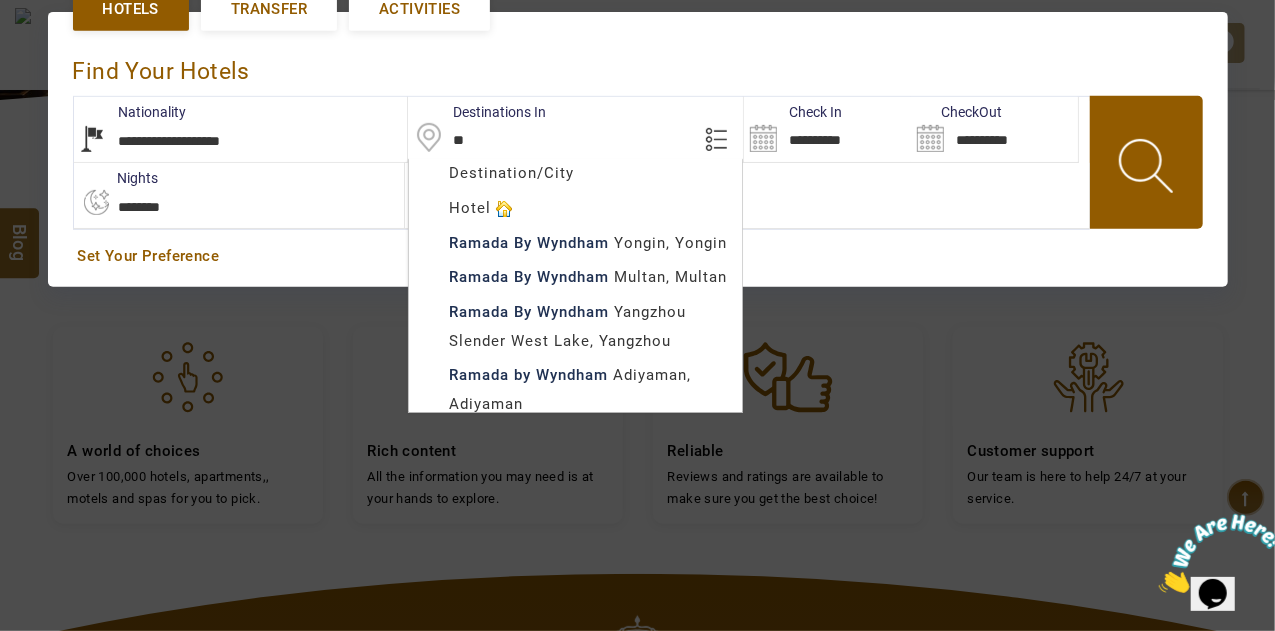 type on "*" 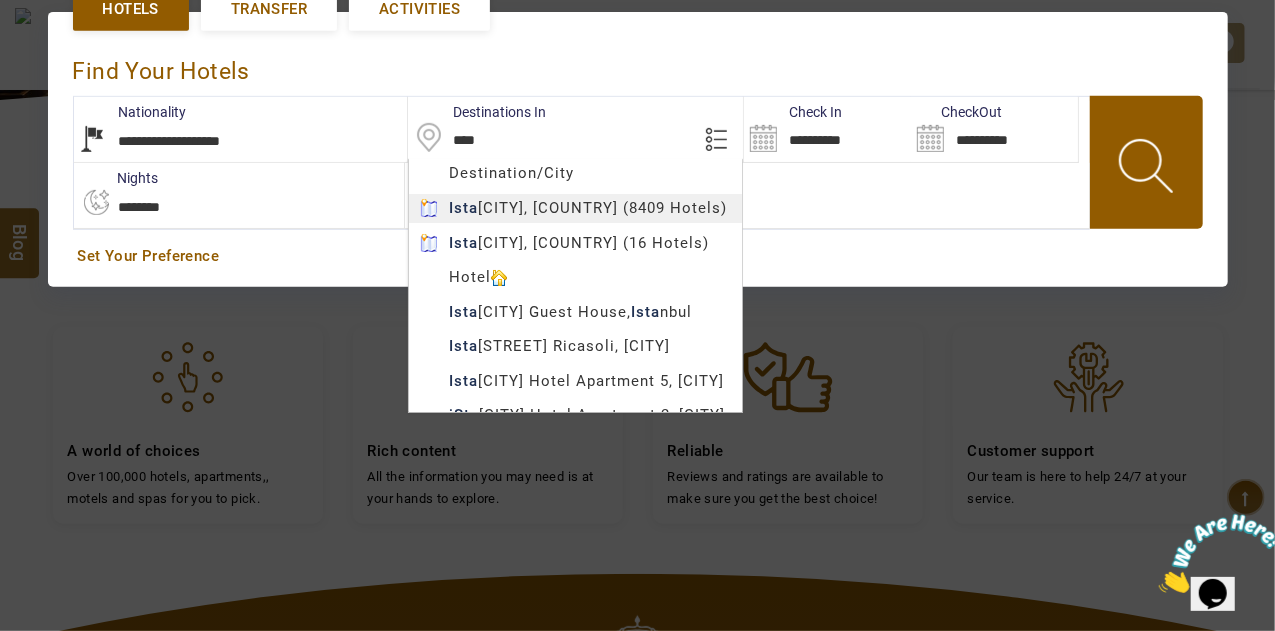 type on "********" 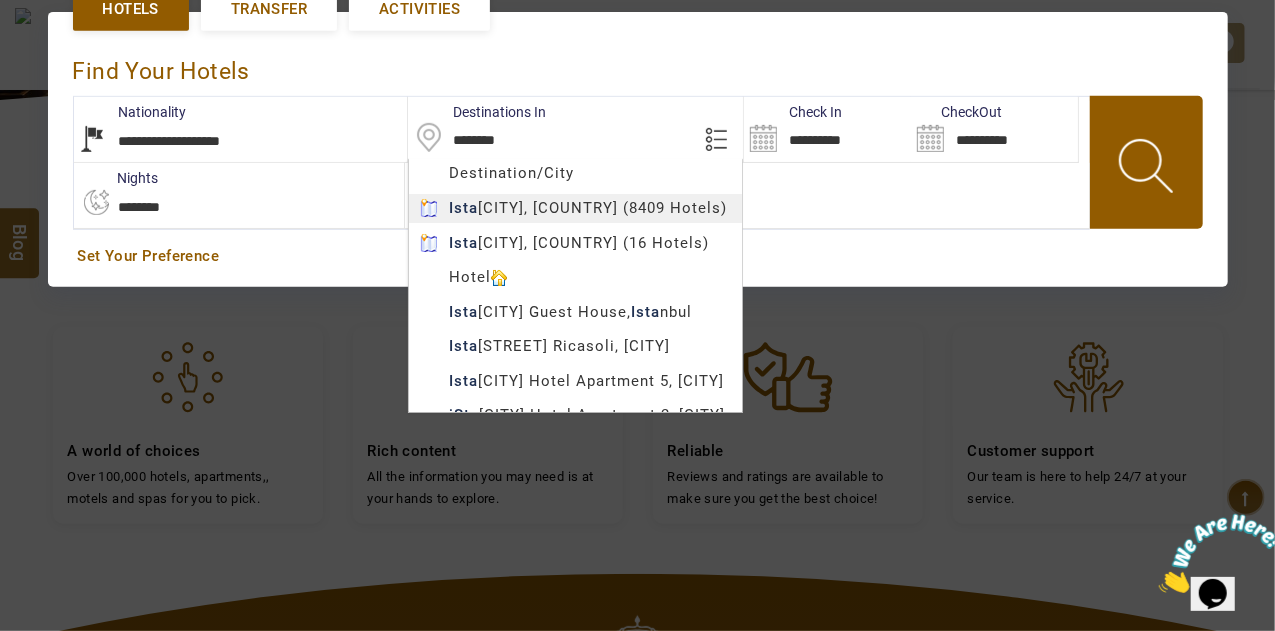 click on "FUN AND SUN TOURISM UAE USD AED AED EUR € USD $ INR ₹ THB ฿ IDR Rp BHD BHD TRY ₺ Credit Limit EN HE AR ES PT ZH Helpline
+[COUNTRY_CODE] [PHONE] Register Now +[COUNTRY_CODE] [PHONE] [EMAIL] About Us What we Offer Blog Why Us Contact Hotels Transfer Activities Dashboard My Profile My Booking My Reports My Quotation Sign Out 0 Points Redeem Now To Redeem 330 Points Future Points 0 Points Credit Limit Credit Limit USD 4820.00 70% Complete Used USD 487.59 Available USD 4332.41 Setting Looks like you haven't added anything to your cart yet Countinue Shopping ******* ****** Please Wait.. Blog demo
Remember me Forgot
password? LOG IN Don't have an account? Register Now My Booking View/ Print/Cancel Your Booking without Signing in Submit demo
In A Few Moment, You Will Be Celebrating Best Hotel options galore ! Check In CheckOut Rooms Rooms Please Wait Find the best hotel deals 600,000+ hotels, apartments, villas and more. Hotels Transfer ******* 1" at bounding box center (637, 319) 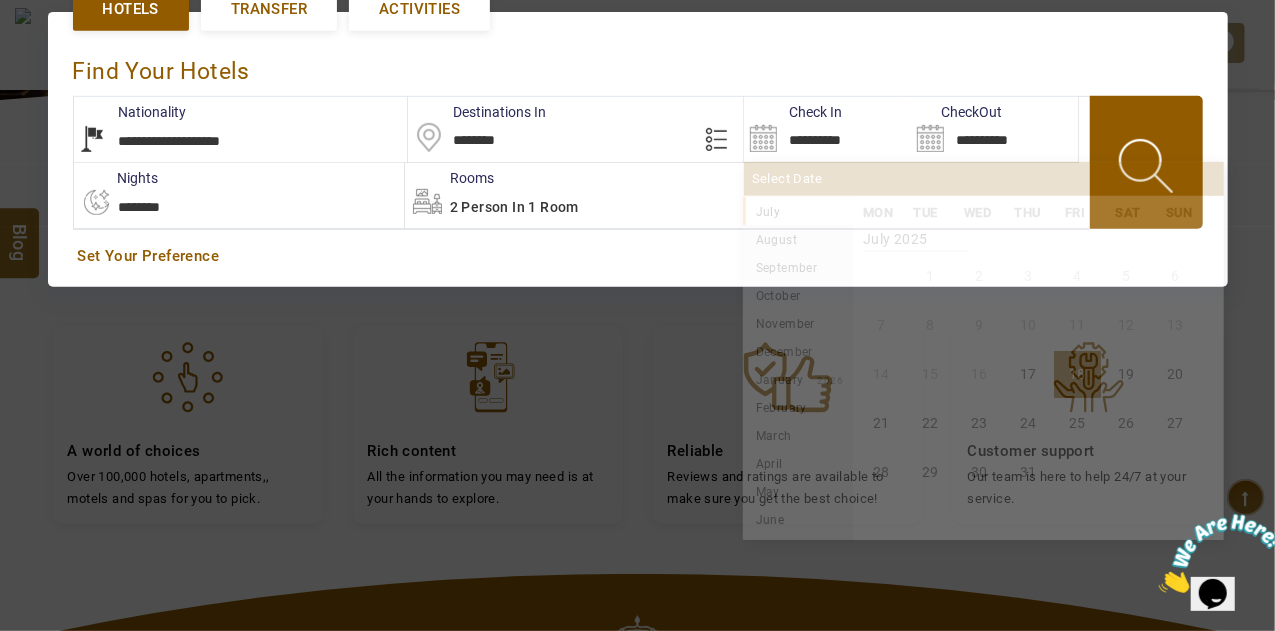 click on "**********" at bounding box center [827, 129] 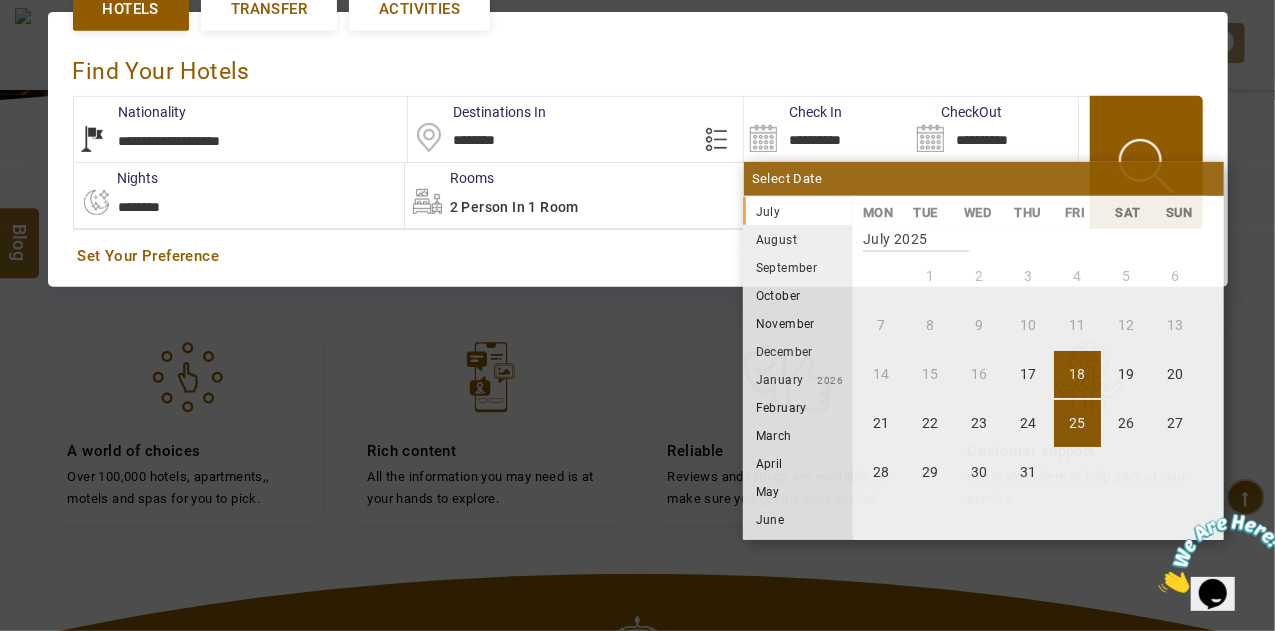 click on "25" at bounding box center [1077, 423] 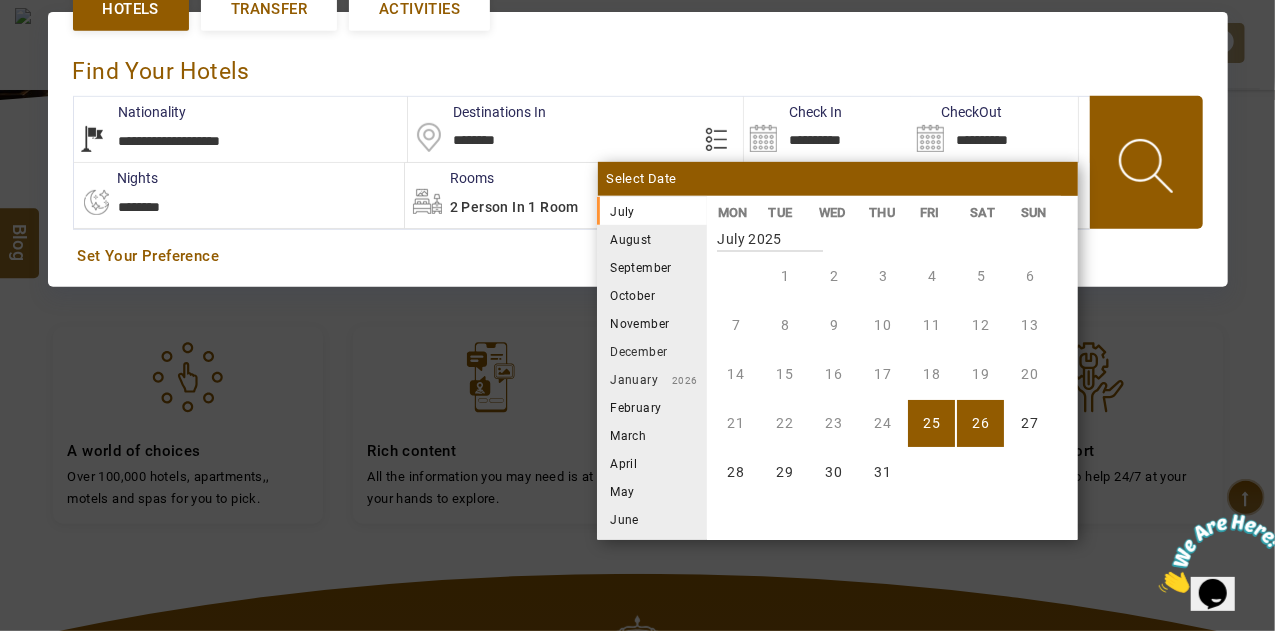 click on "August" at bounding box center (652, 239) 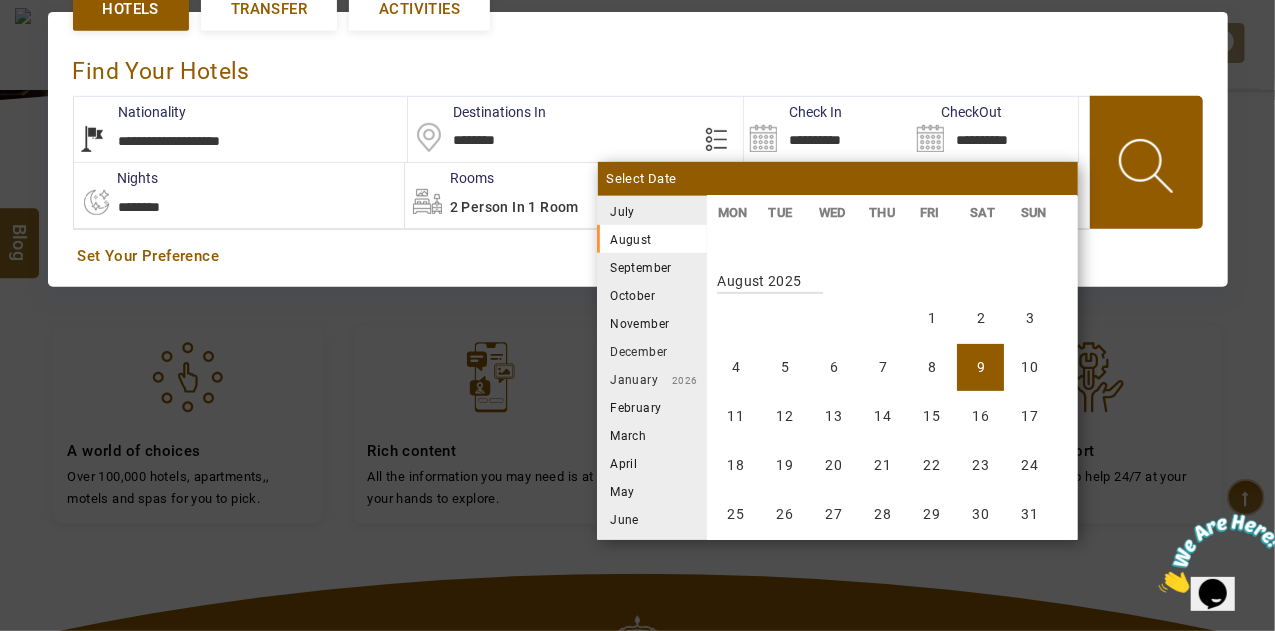 scroll, scrollTop: 370, scrollLeft: 0, axis: vertical 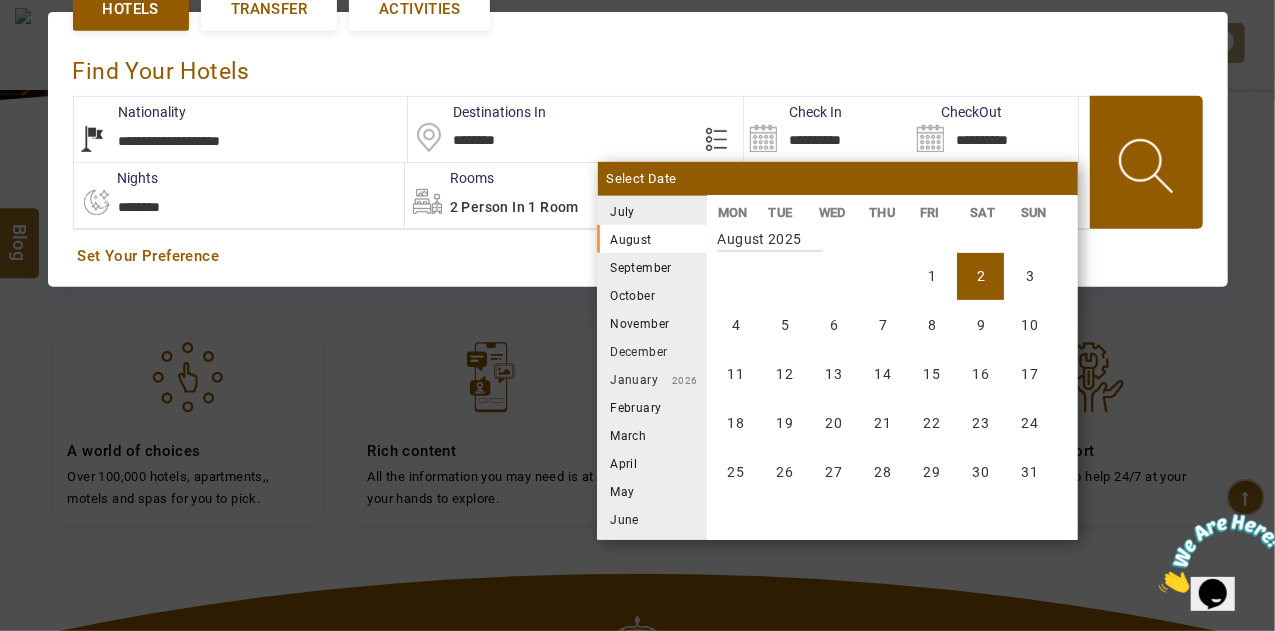 click on "2" at bounding box center (980, 276) 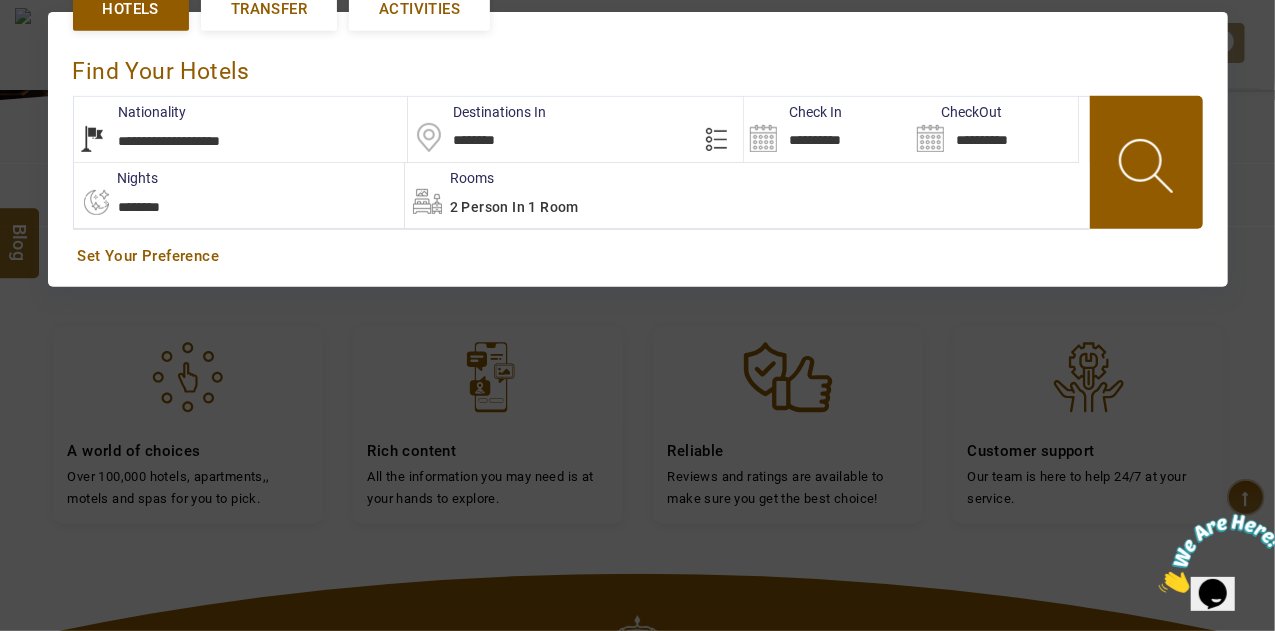 click at bounding box center [1148, 169] 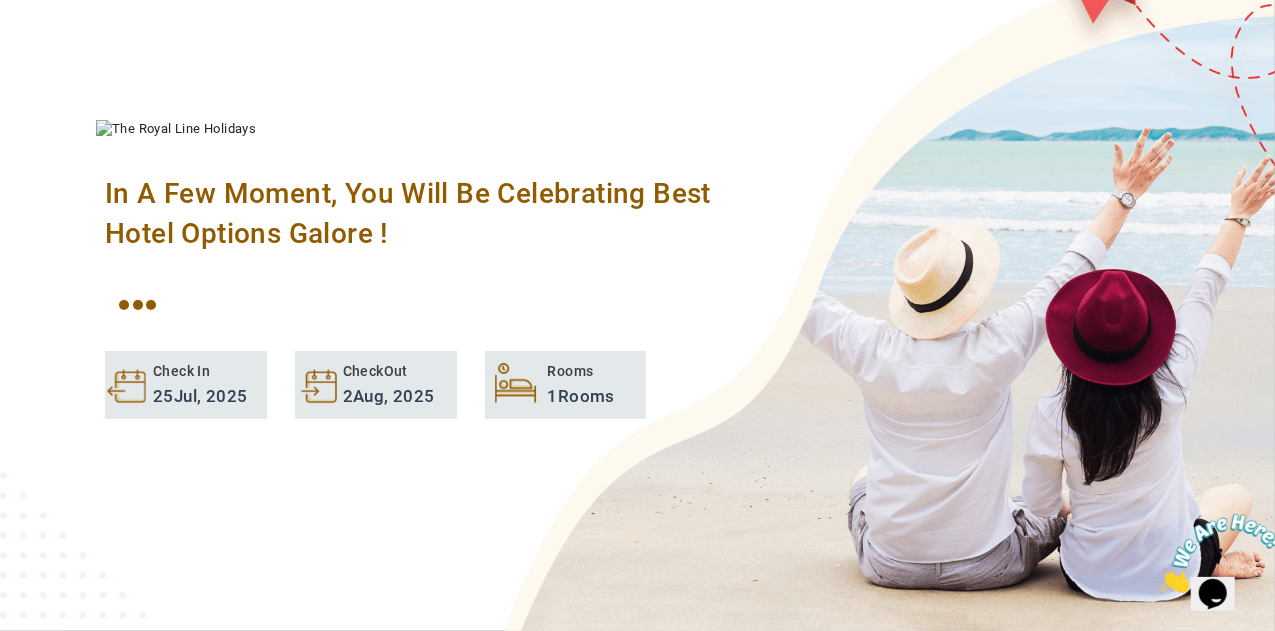 click on "In A Few Moment, You Will Be Celebrating Best Hotel options galore ! Check In   25 Jul, 2025 CheckOut 2 Aug, 2025 Rooms 1 Rooms Please Wait" at bounding box center [637, 247] 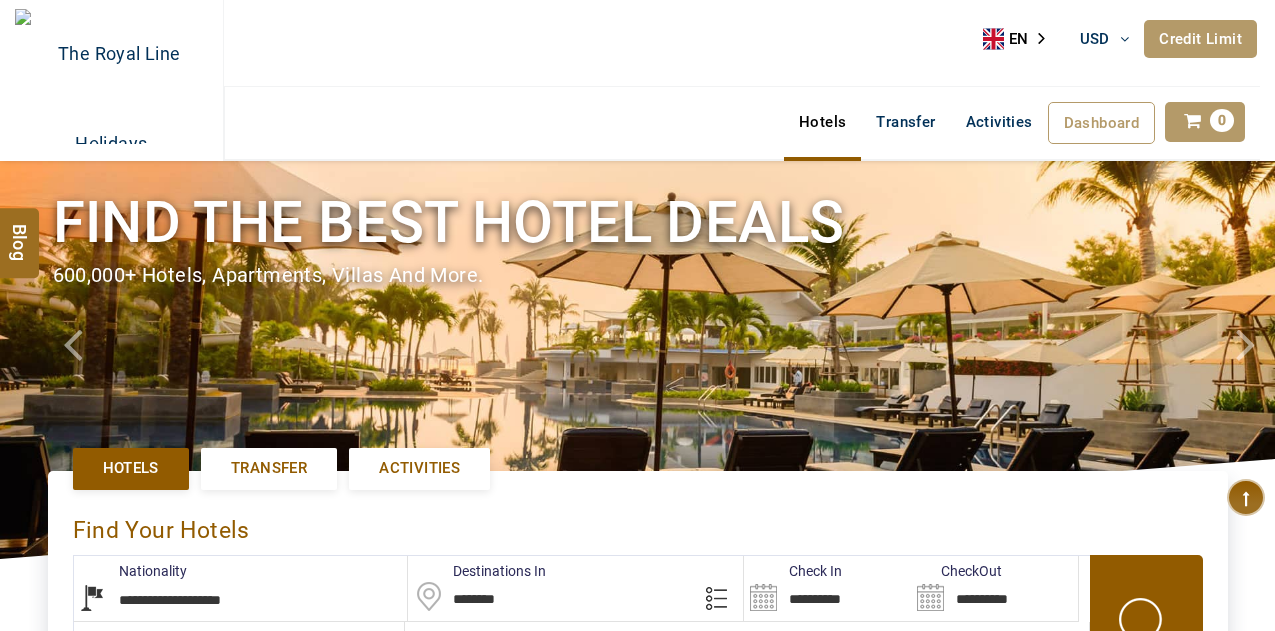 select on "**********" 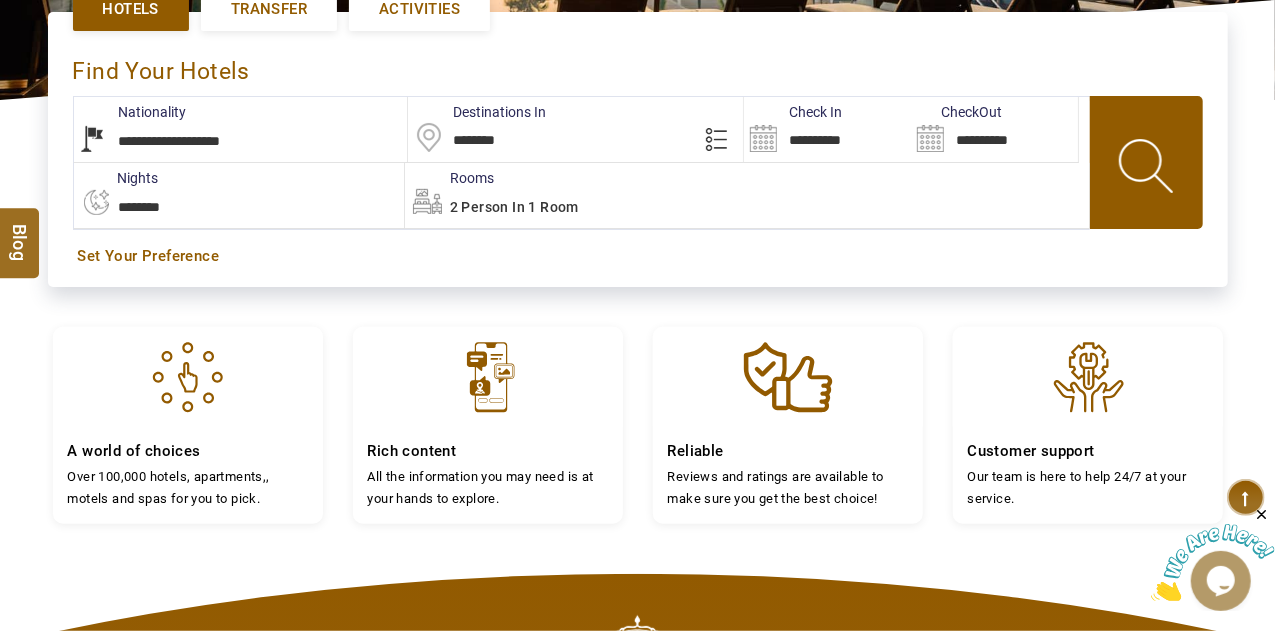 scroll, scrollTop: 0, scrollLeft: 0, axis: both 